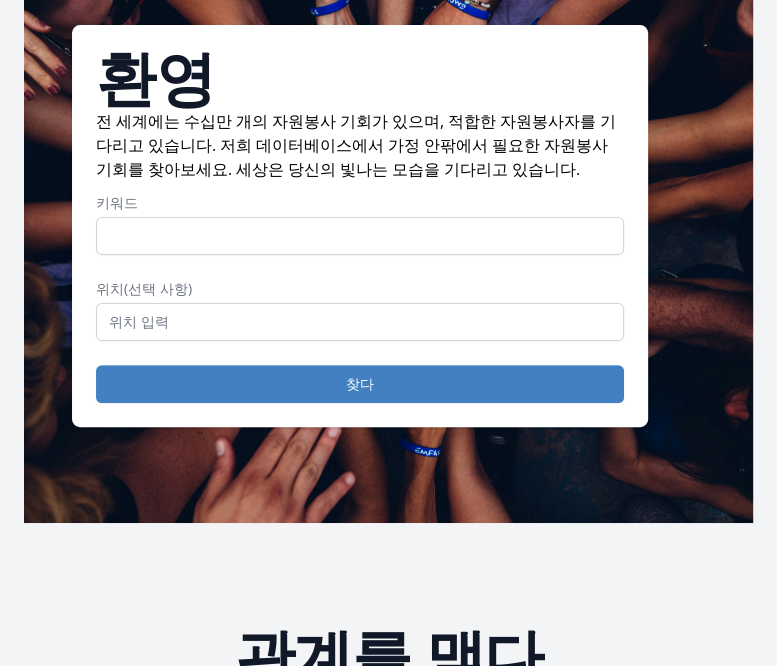 scroll, scrollTop: 134, scrollLeft: 0, axis: vertical 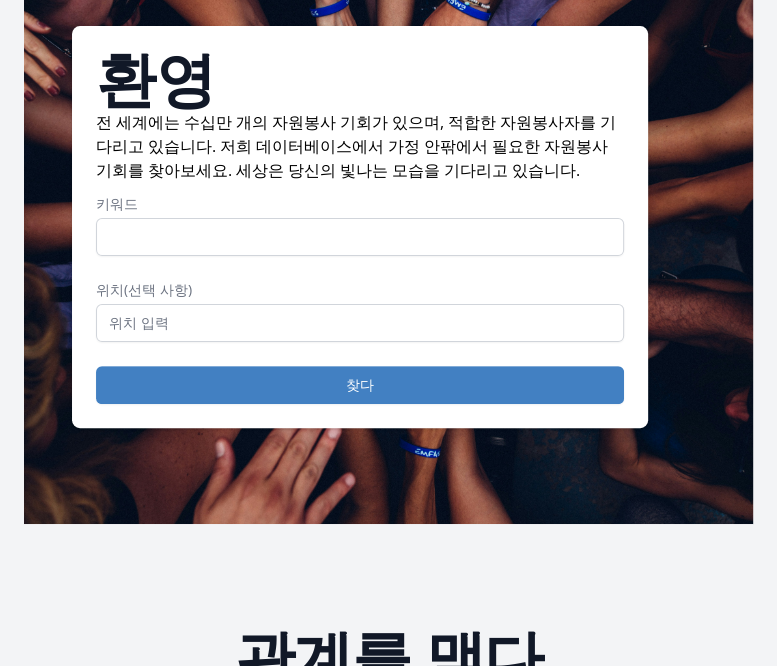 type on "h" 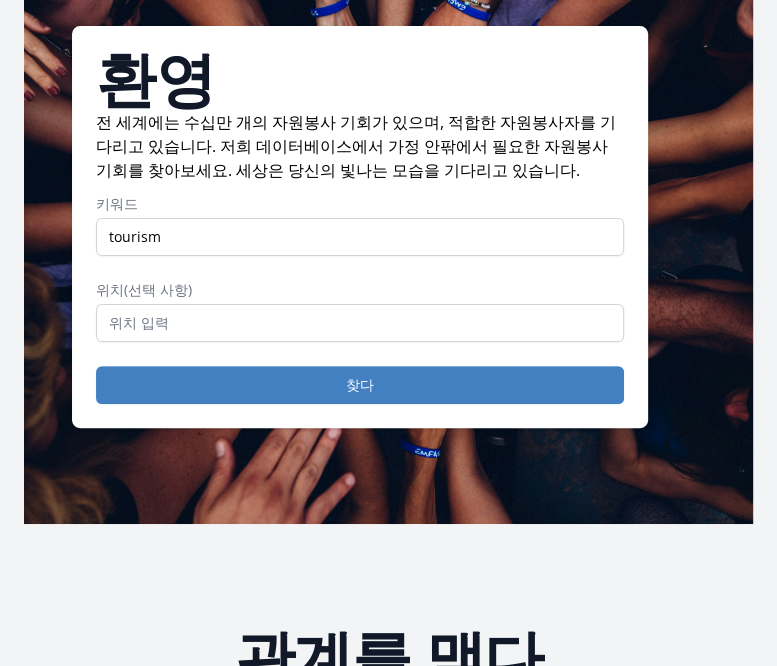 type on "tourism" 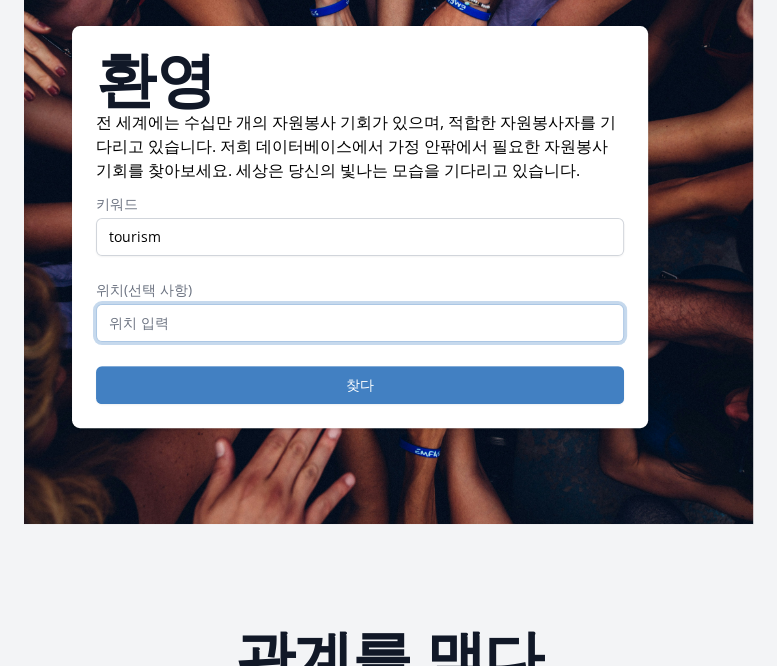 click at bounding box center (360, 323) 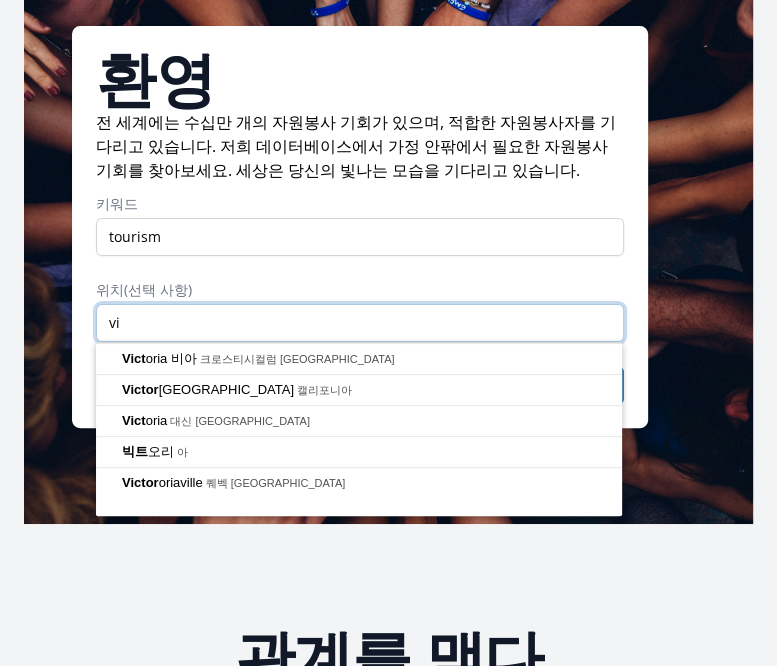 type on "v" 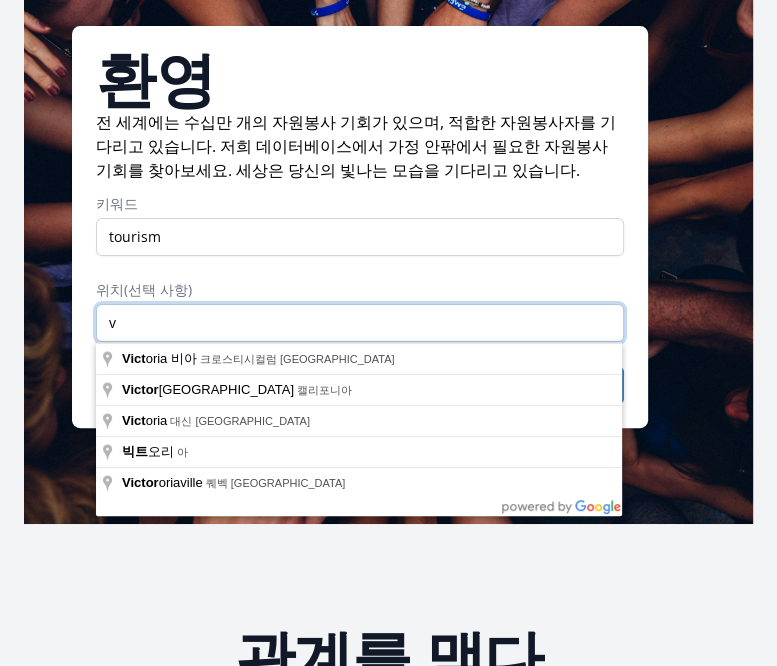 type 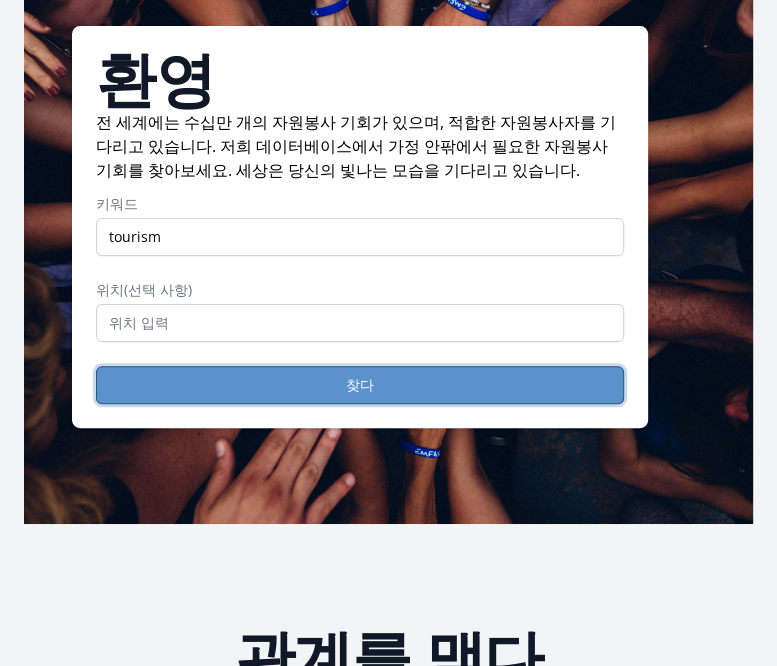 click on "찾다" at bounding box center [360, 385] 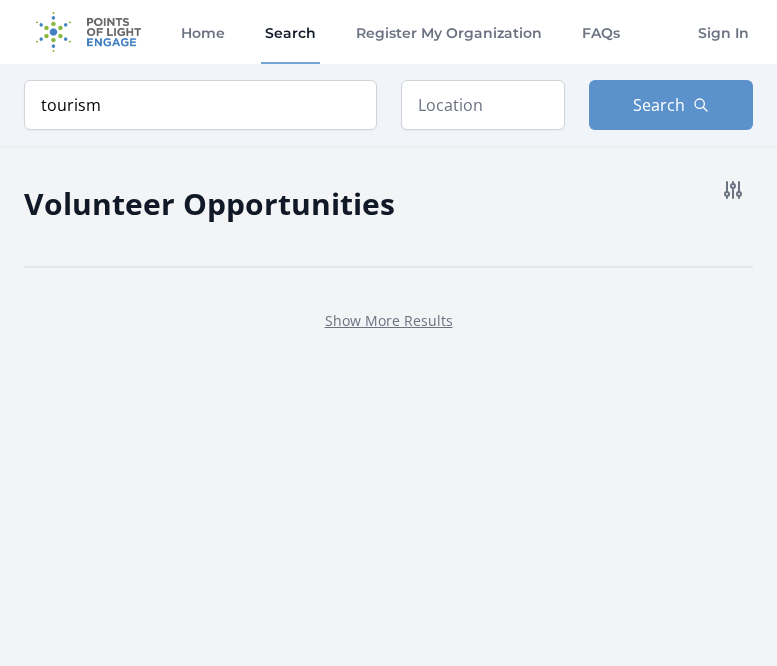 scroll, scrollTop: 0, scrollLeft: 0, axis: both 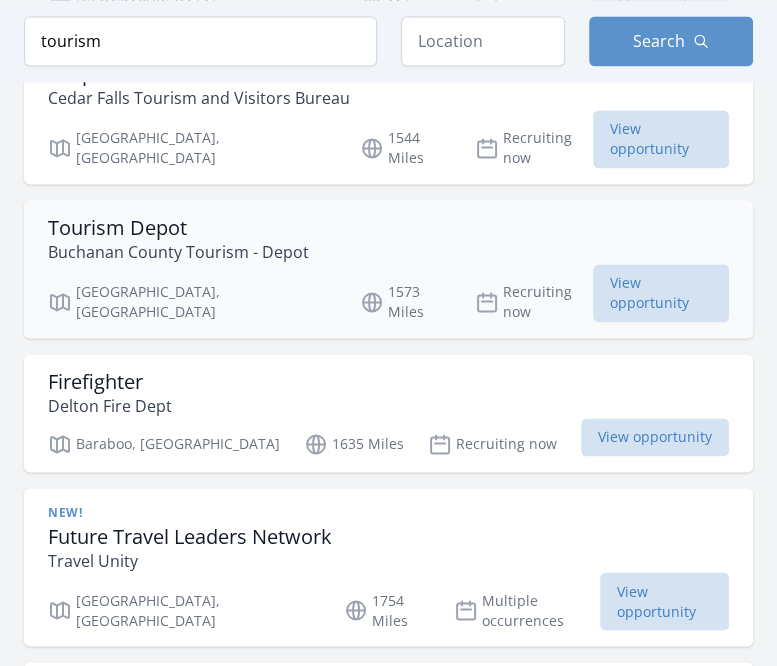 click on "Buchanan County Tourism - Depot" at bounding box center (178, 252) 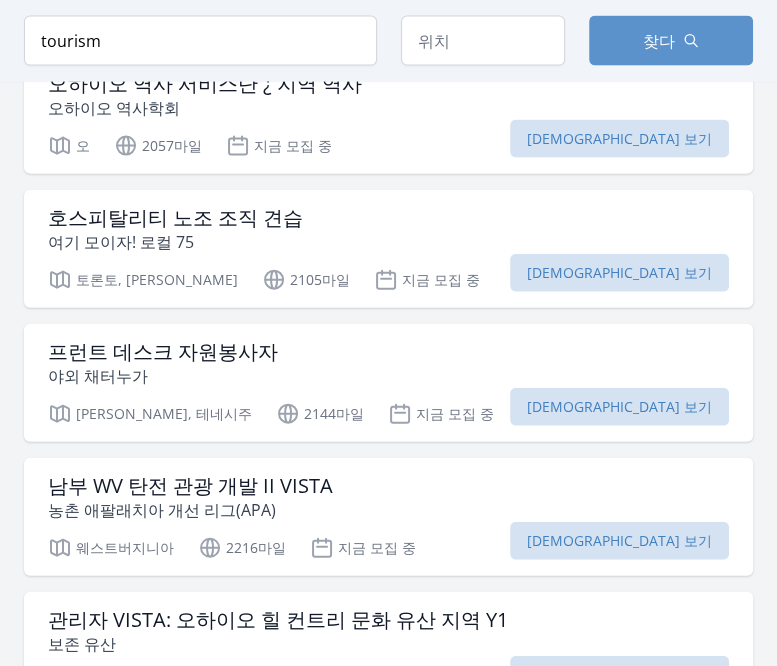 scroll, scrollTop: 2274, scrollLeft: 0, axis: vertical 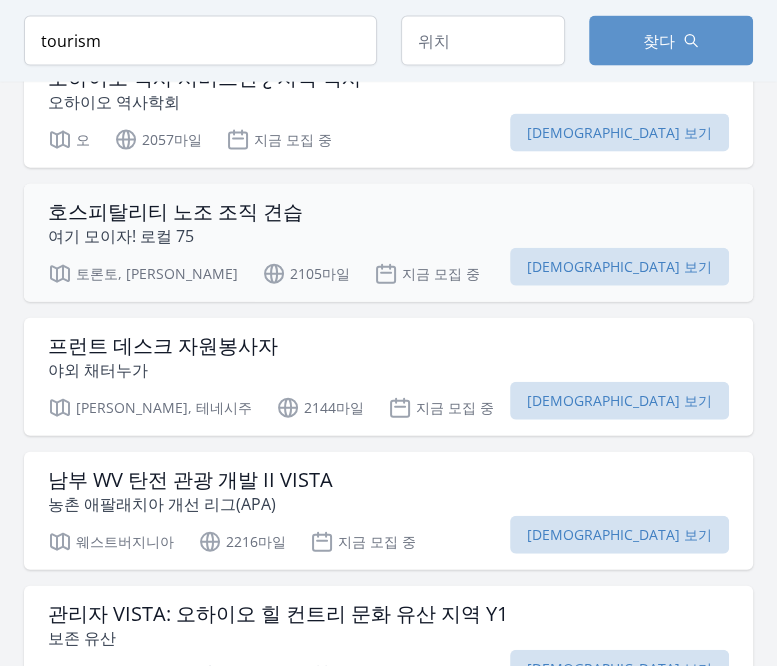 click on "토론토, 온타리오
2105마일
지금 모집 중
기회 보기" at bounding box center (388, 271) 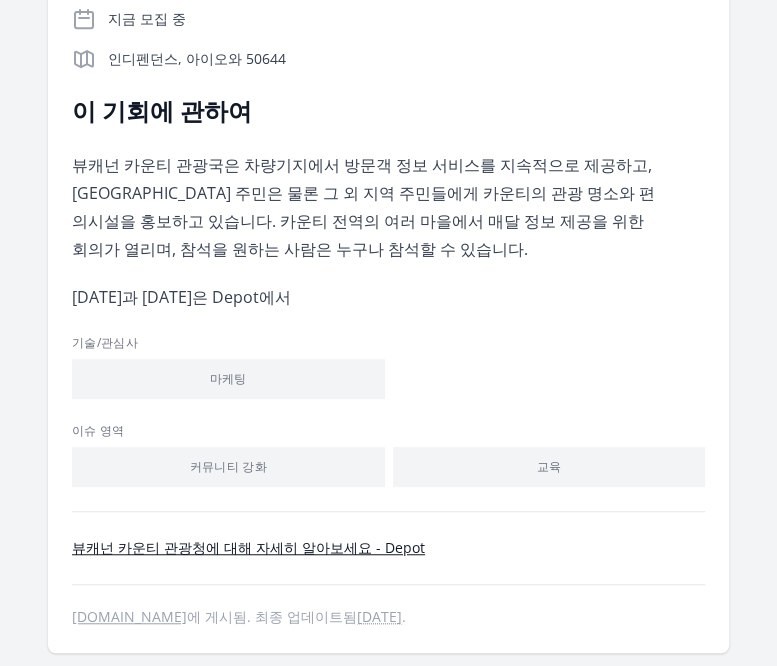 scroll, scrollTop: 466, scrollLeft: 0, axis: vertical 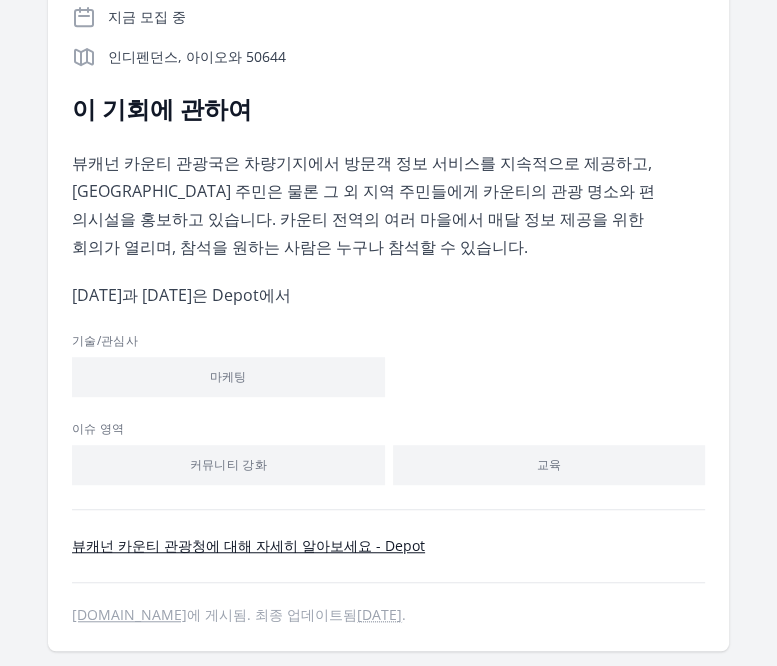 drag, startPoint x: 344, startPoint y: 134, endPoint x: 198, endPoint y: -73, distance: 253.3081 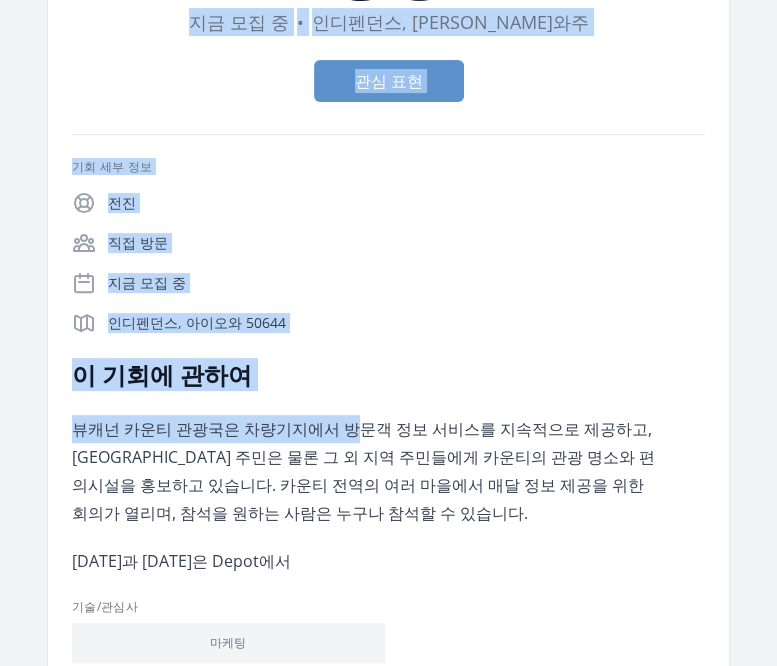 click on "기회 세부 정보
전진
직접 방문
지금 모집 중
인디펜던스, 아이오와 50644
2년 전" at bounding box center (388, 513) 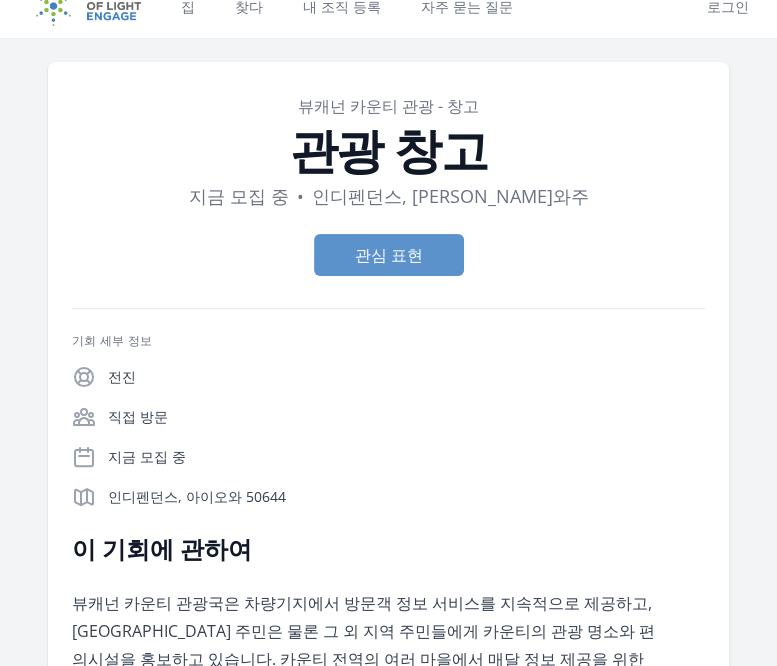 scroll, scrollTop: 0, scrollLeft: 0, axis: both 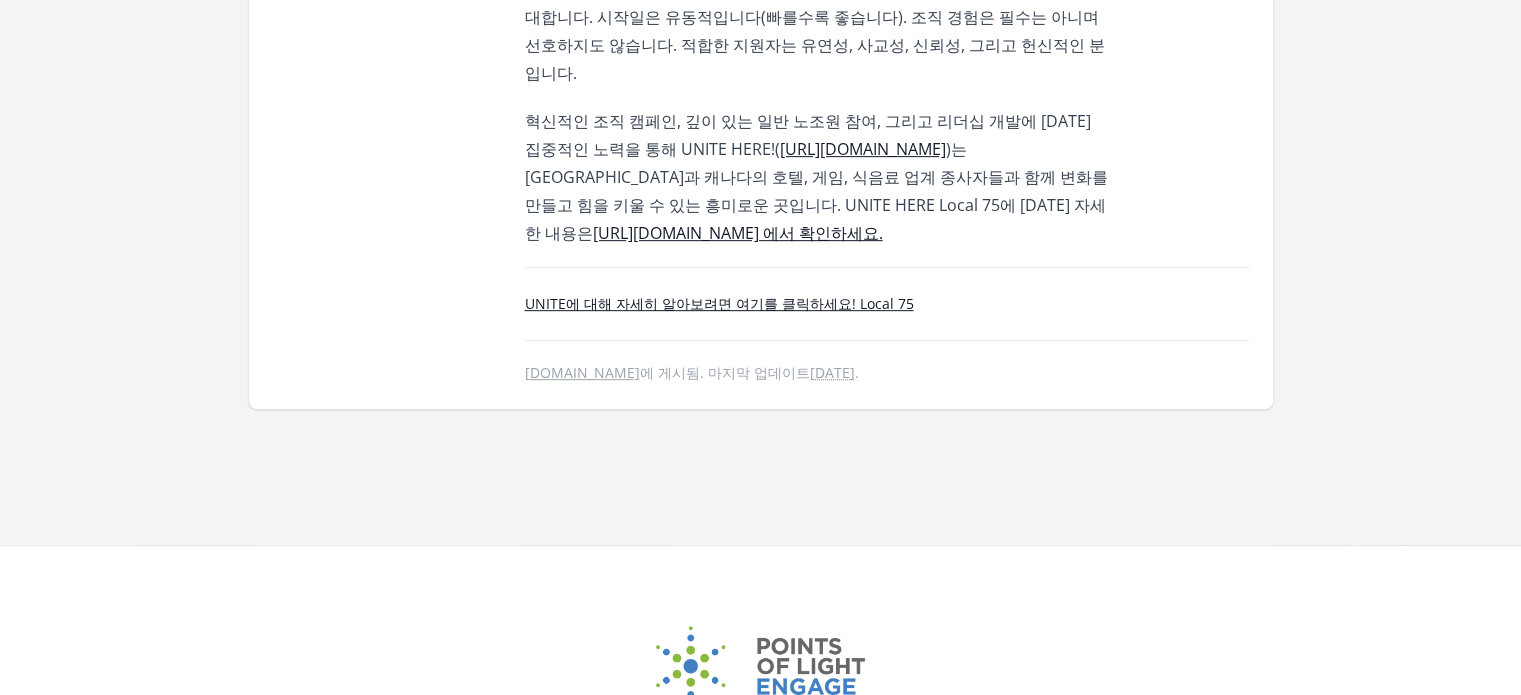 click on "[URL][DOMAIN_NAME] 에서 확인하세요." at bounding box center (738, 233) 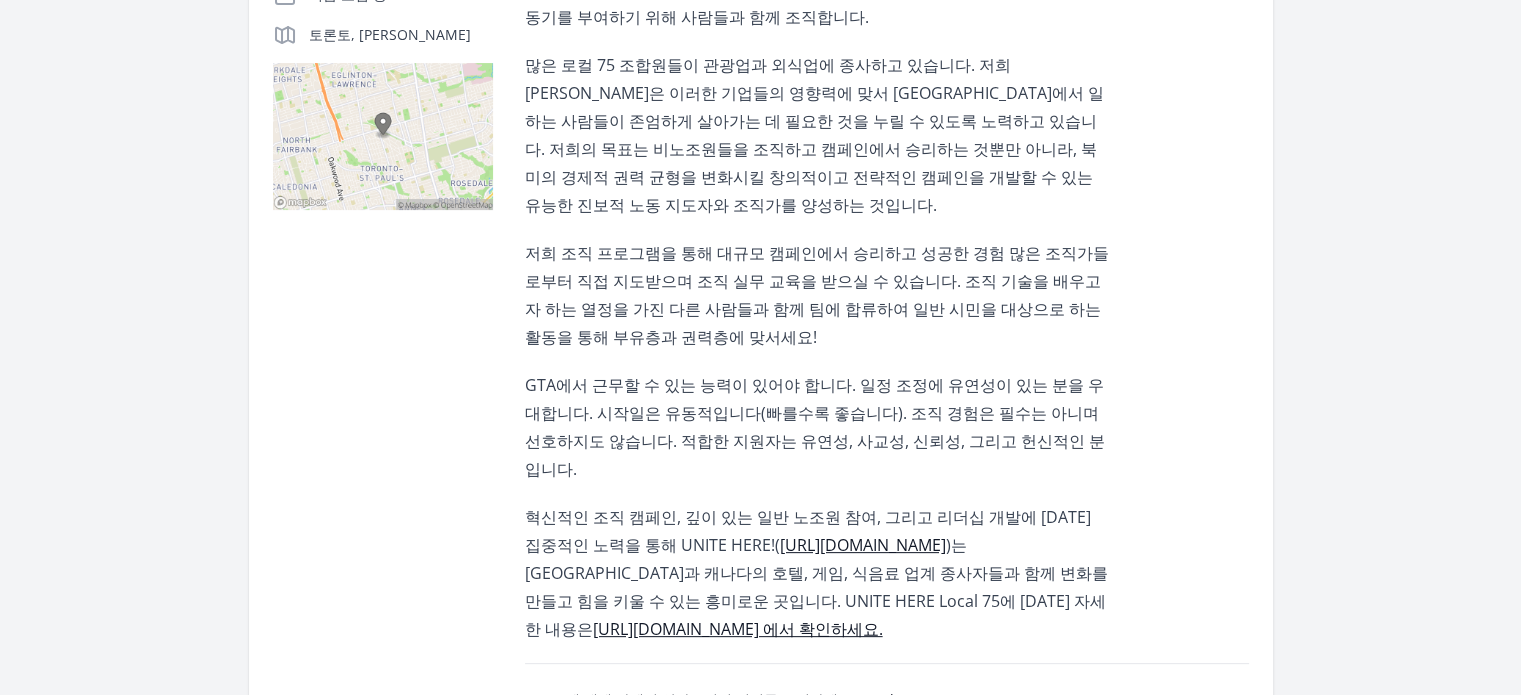 scroll, scrollTop: 500, scrollLeft: 0, axis: vertical 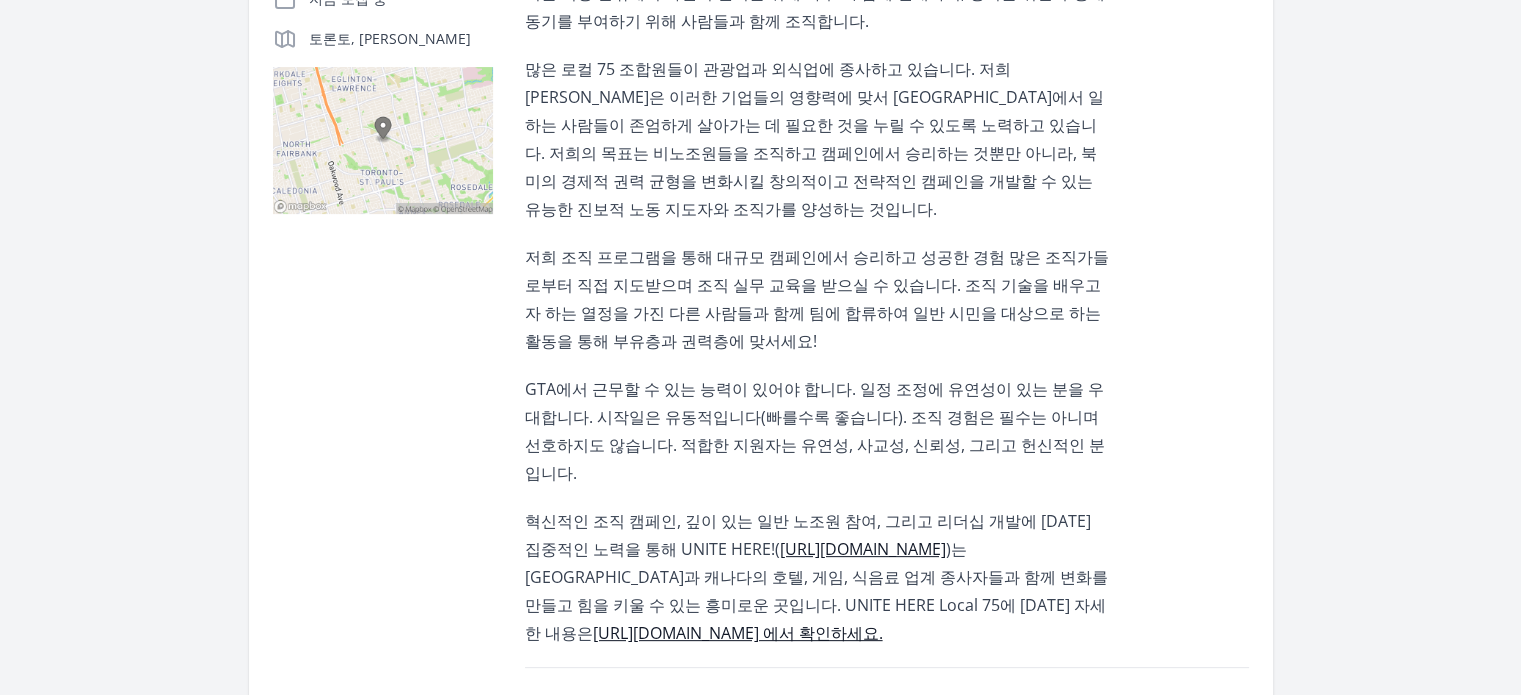 click on "[URL][DOMAIN_NAME]" at bounding box center [863, 549] 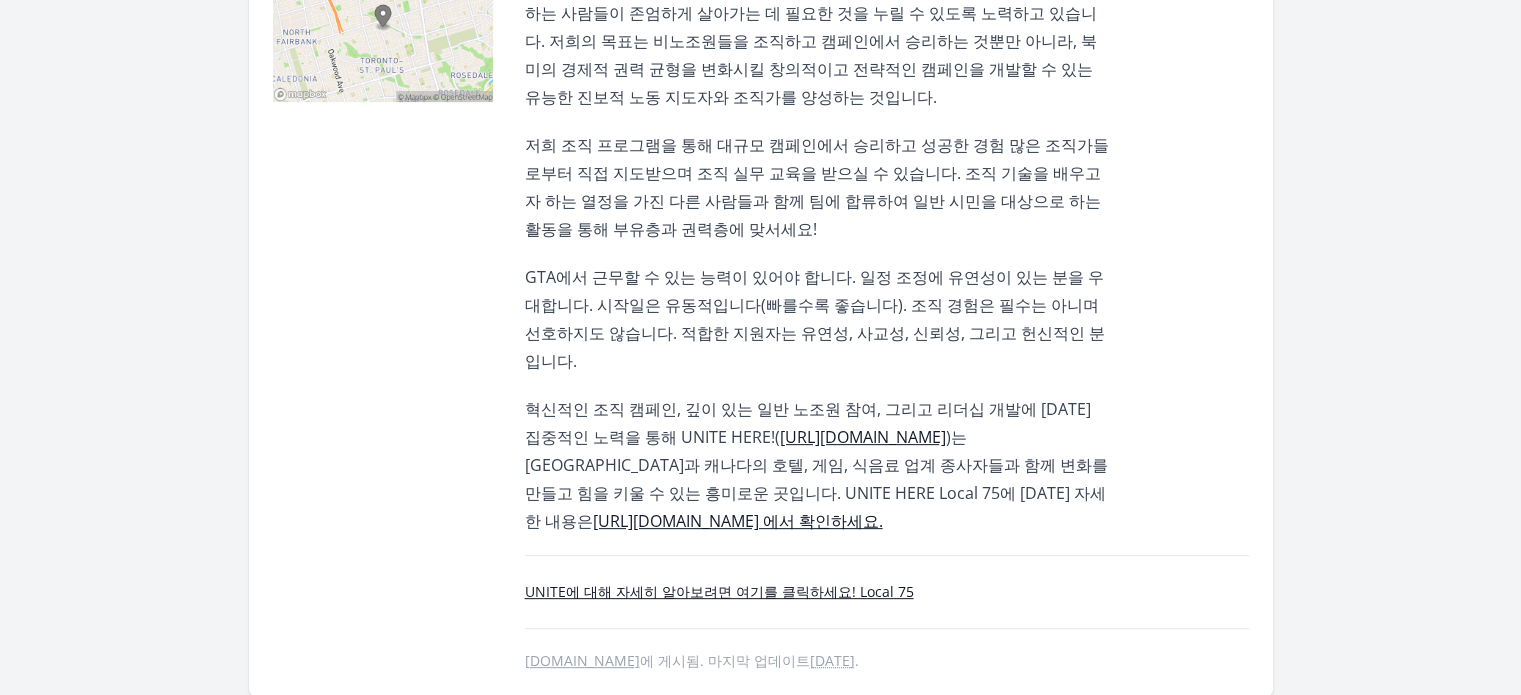 scroll, scrollTop: 700, scrollLeft: 0, axis: vertical 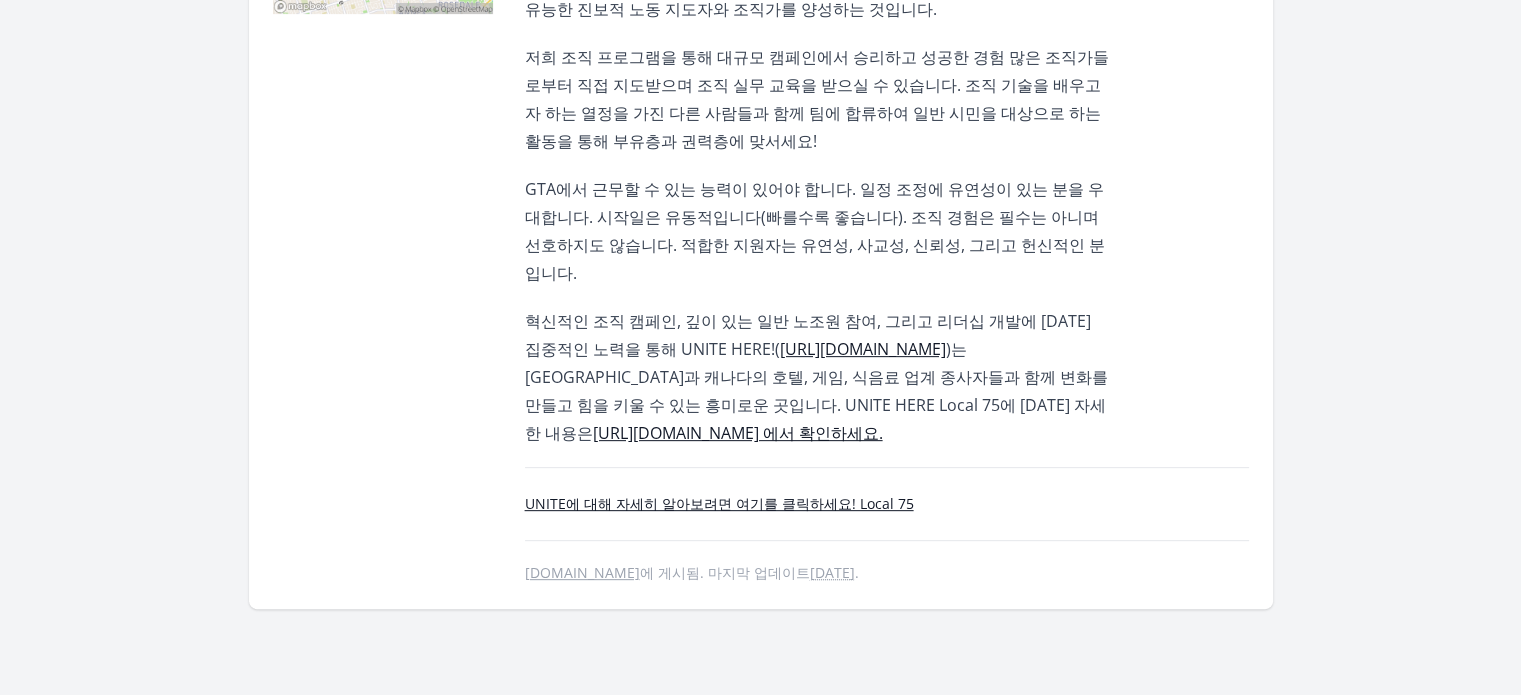 click on "UNITE에 대해 자세히 알아보려면 여기를 클릭하세요! Local 75" at bounding box center (719, 503) 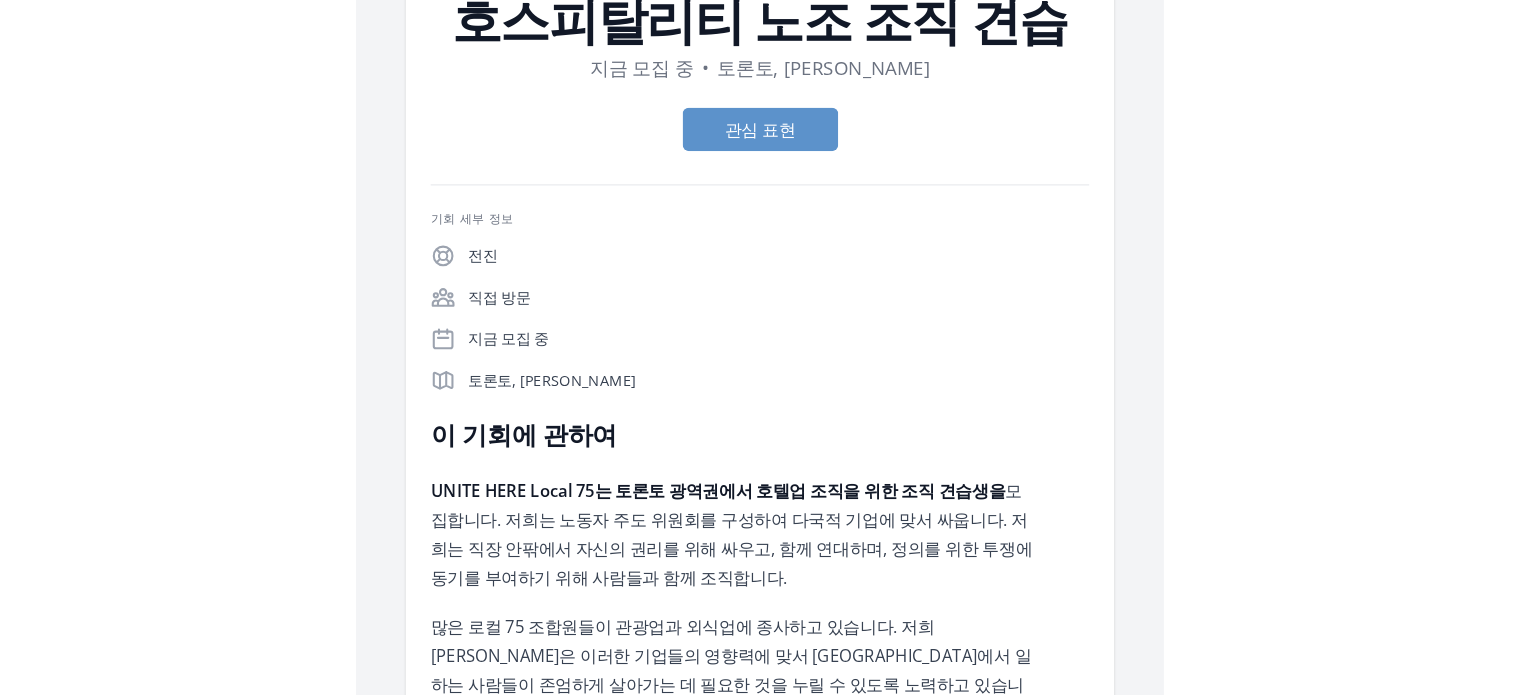 scroll, scrollTop: 0, scrollLeft: 0, axis: both 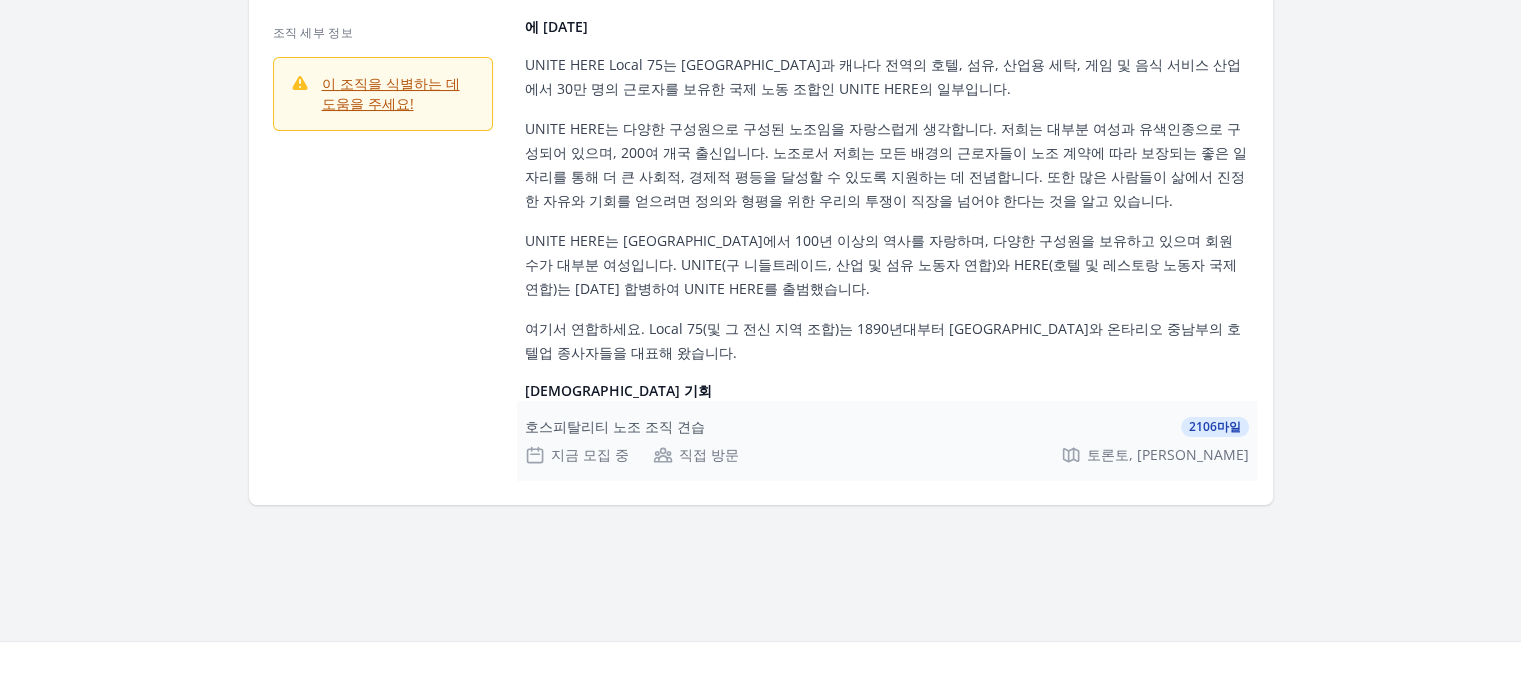 click on "호스피탈리티 노조 조직 견습
2106마일" at bounding box center [887, 427] 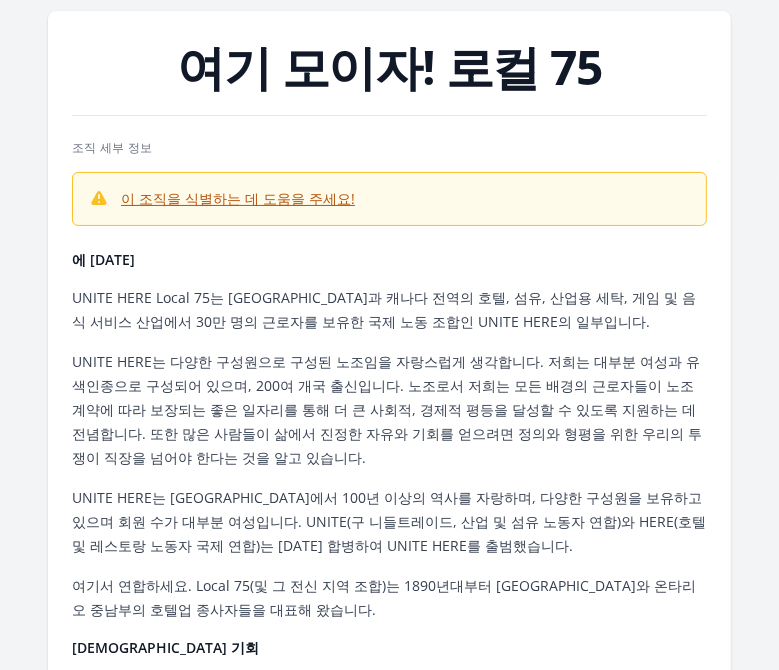 scroll, scrollTop: 0, scrollLeft: 0, axis: both 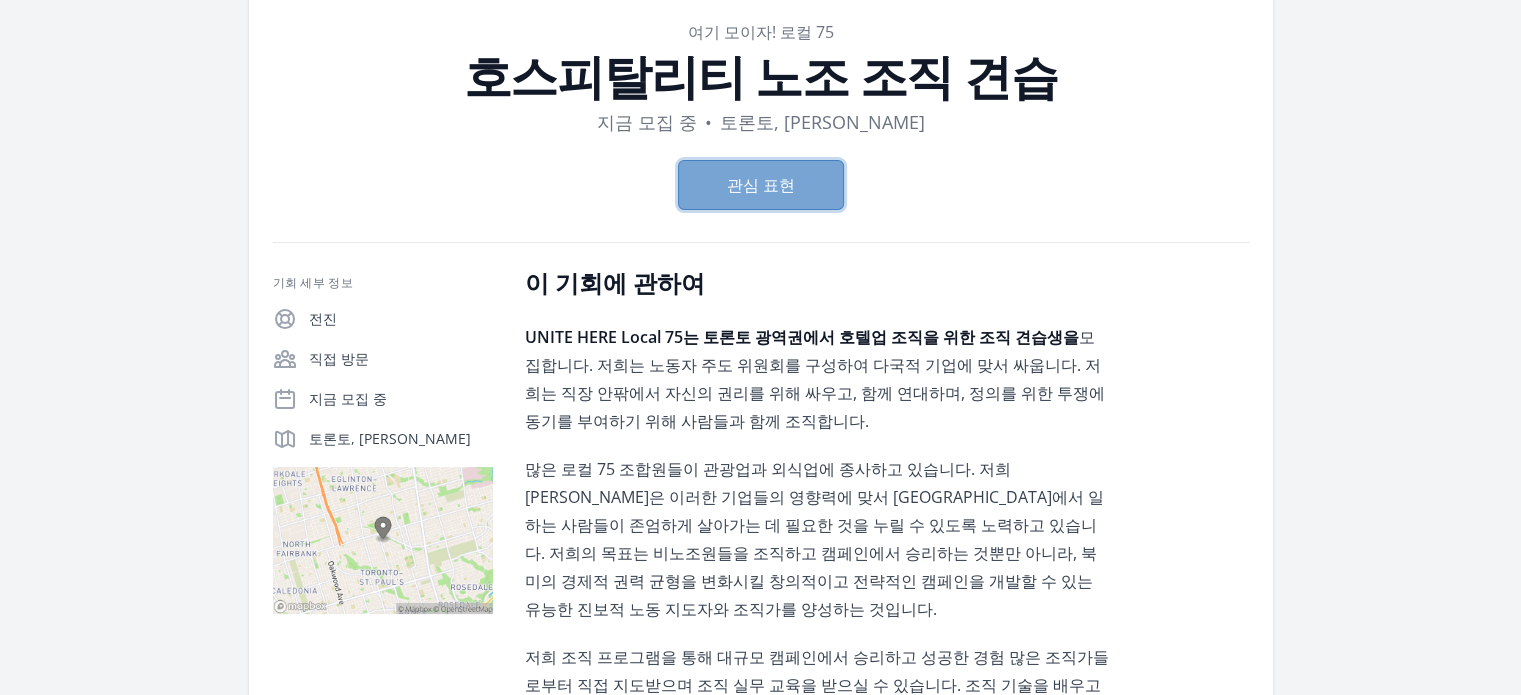 click on "관심 표현" at bounding box center [761, 185] 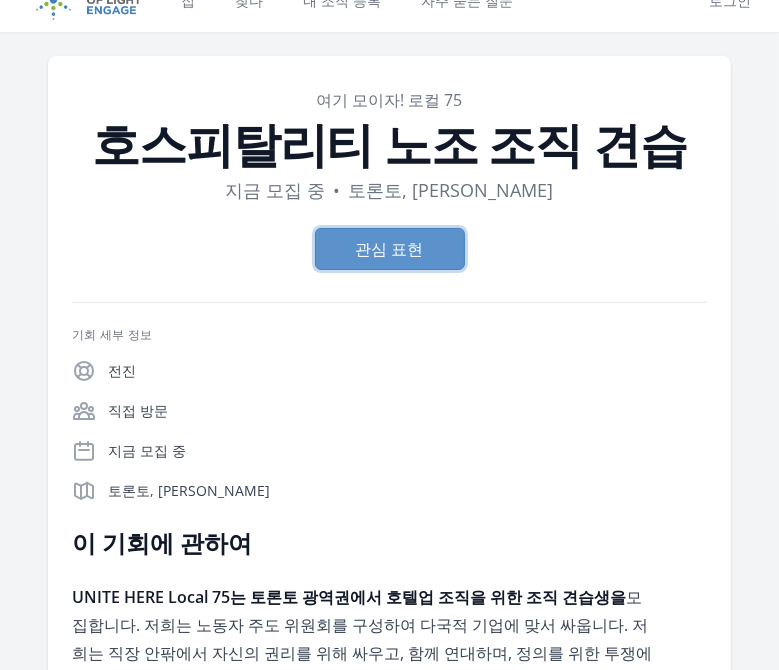 scroll, scrollTop: 0, scrollLeft: 0, axis: both 